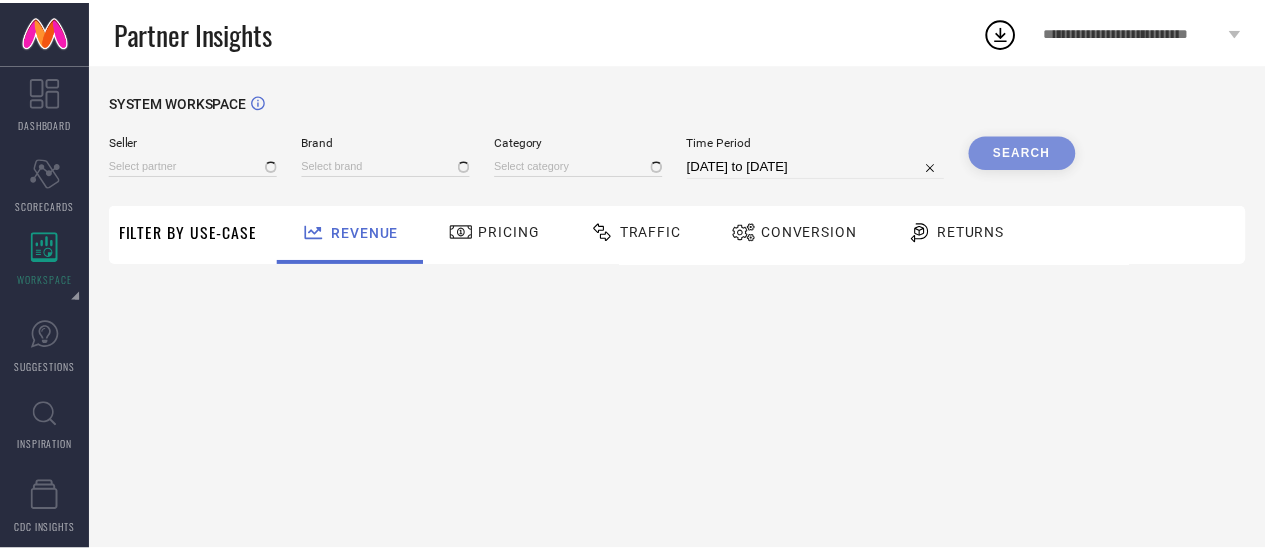 scroll, scrollTop: 0, scrollLeft: 0, axis: both 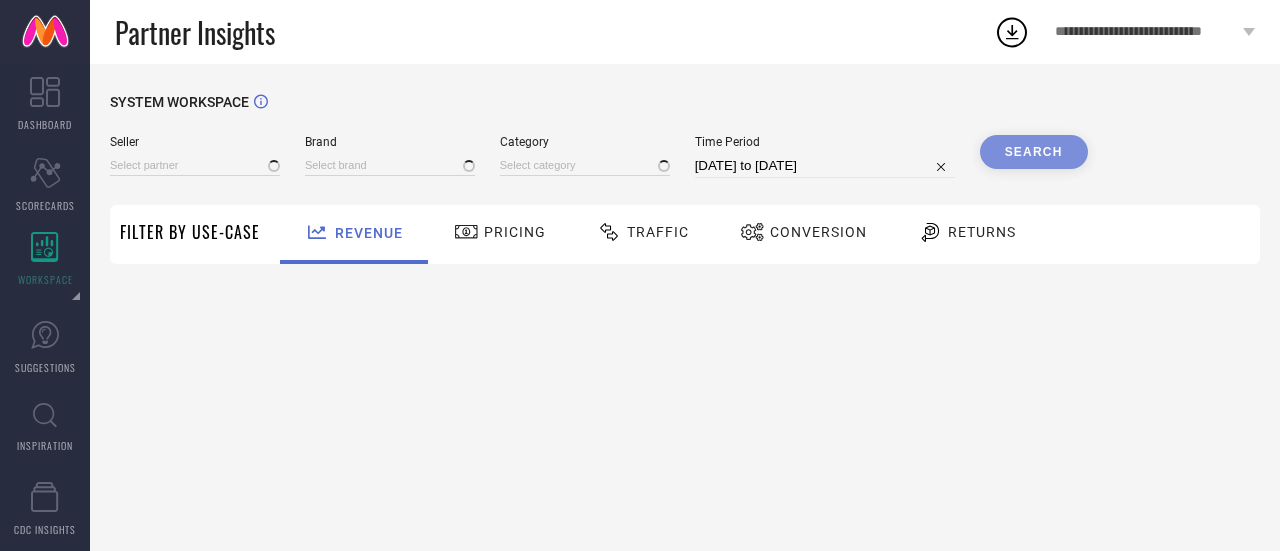type on "All" 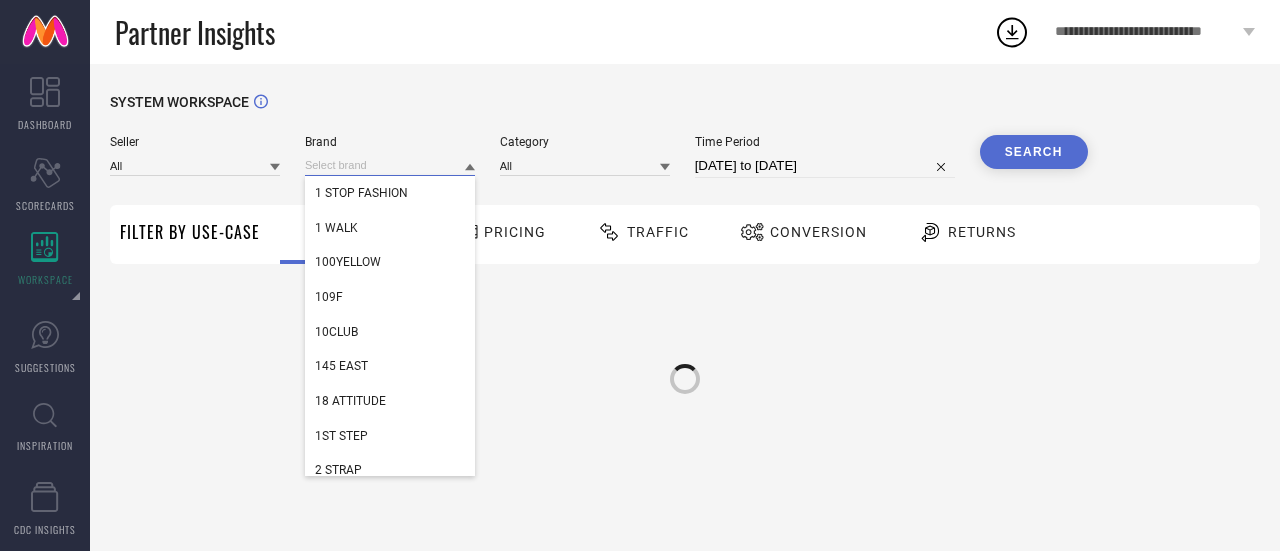 click at bounding box center [390, 165] 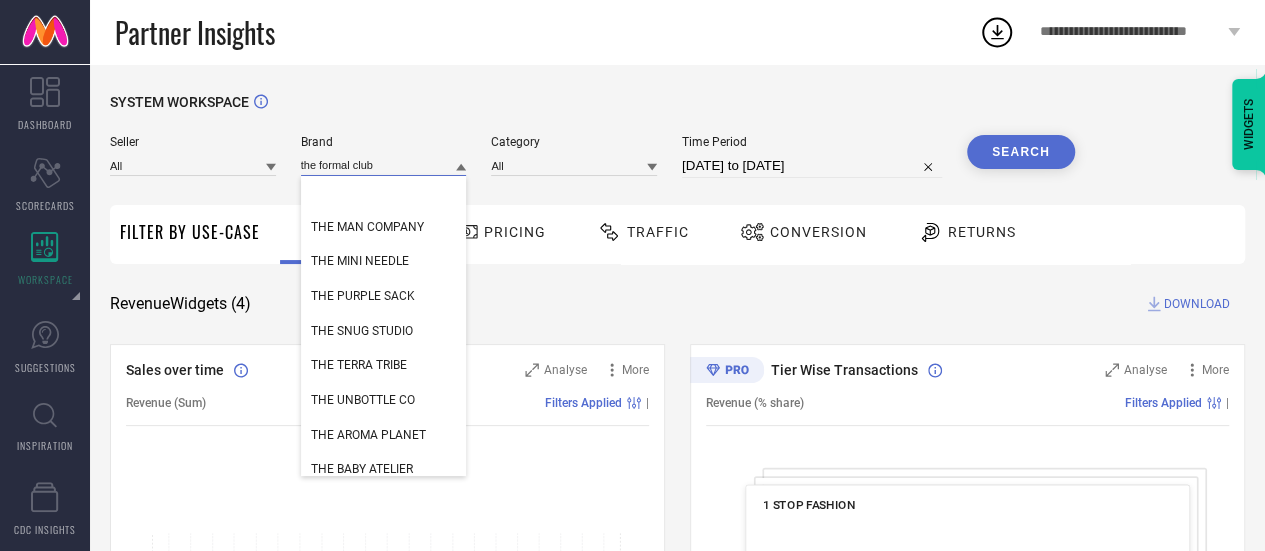 scroll, scrollTop: 3743, scrollLeft: 0, axis: vertical 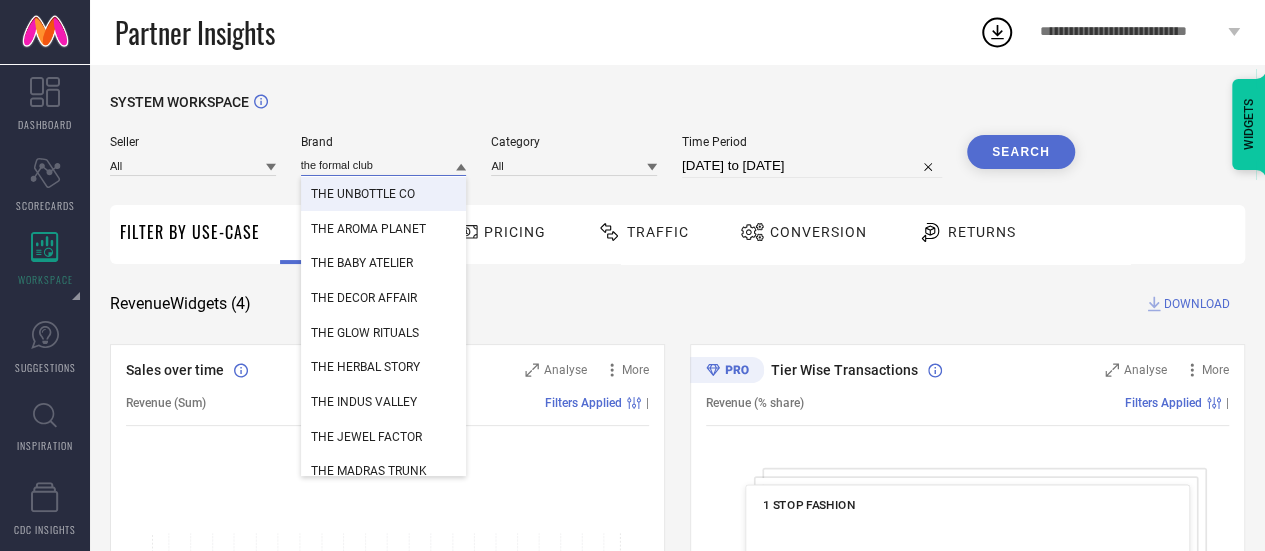type on "the formal club" 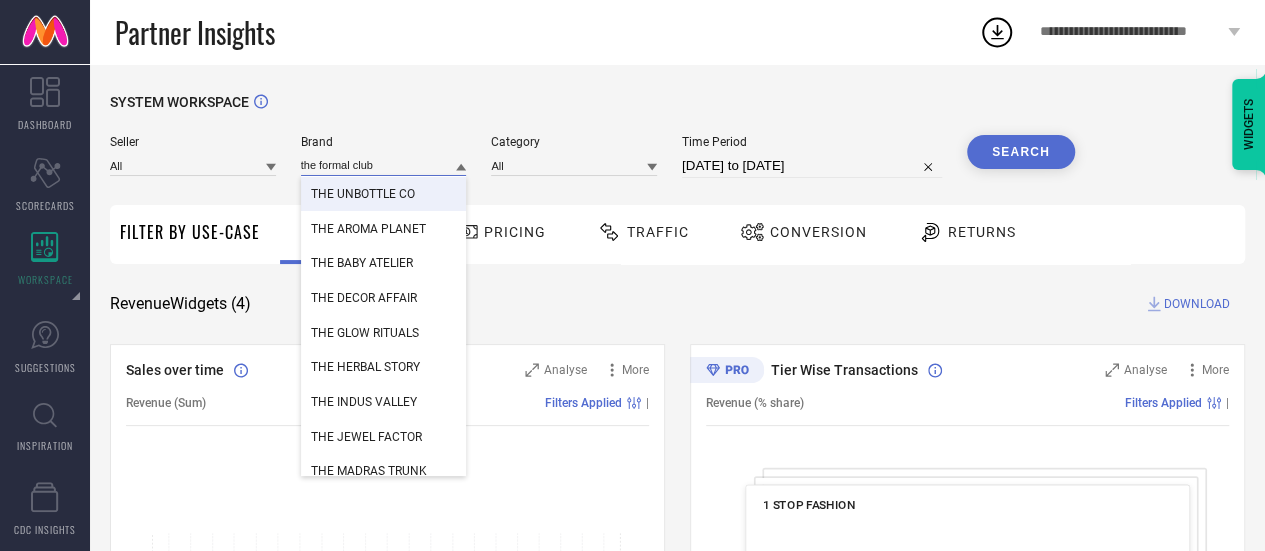 click on "the formal club" at bounding box center [384, 165] 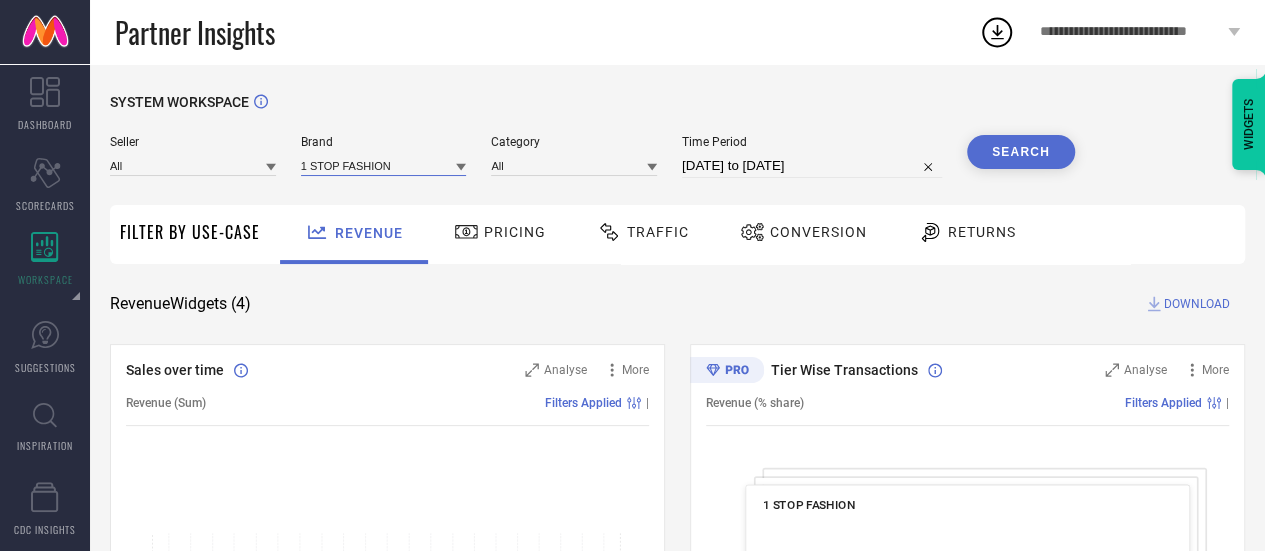 click at bounding box center (384, 165) 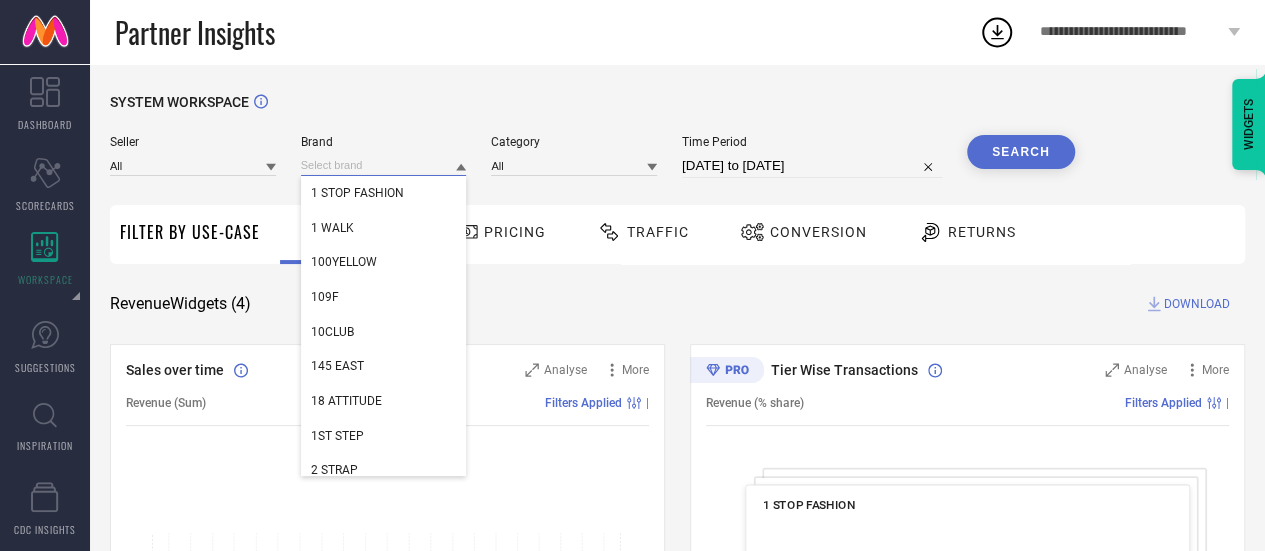 click at bounding box center (384, 165) 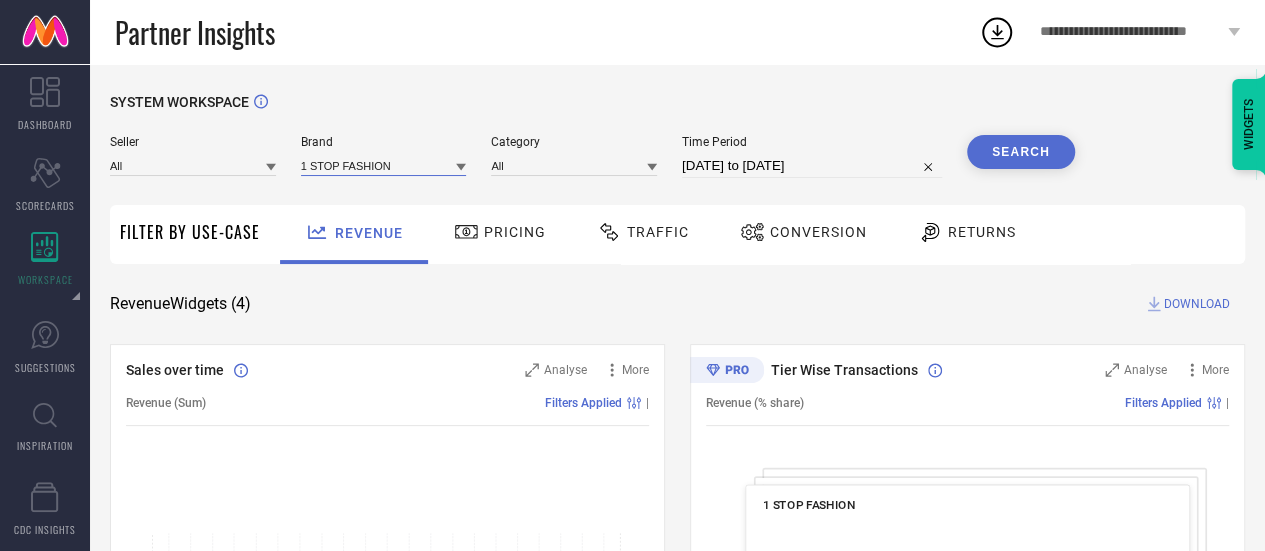 paste on "be savage" 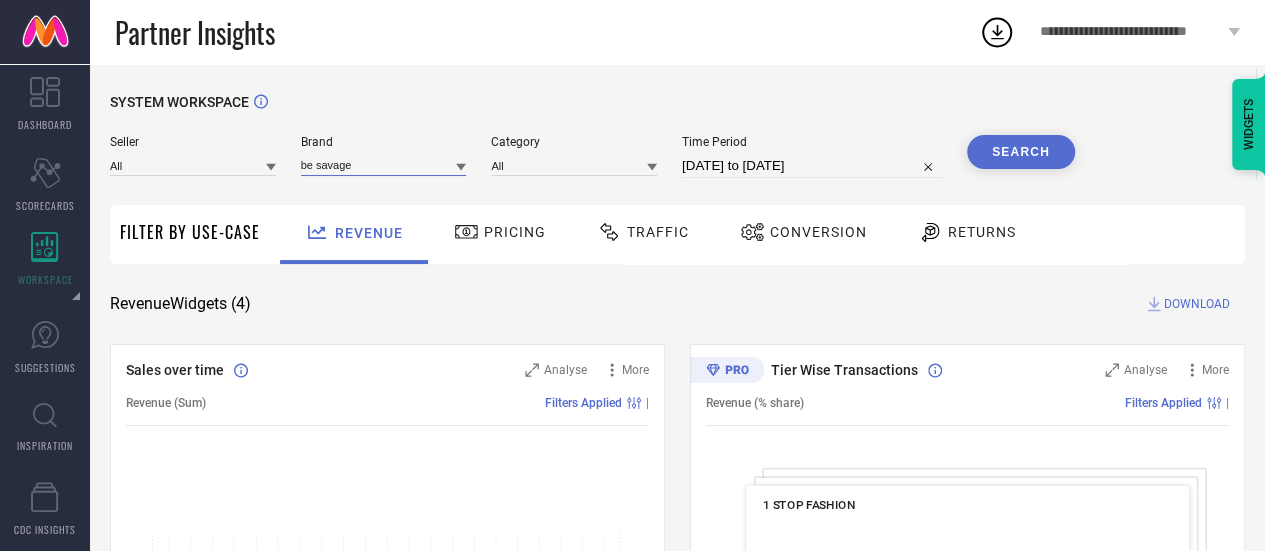 type on "be savage" 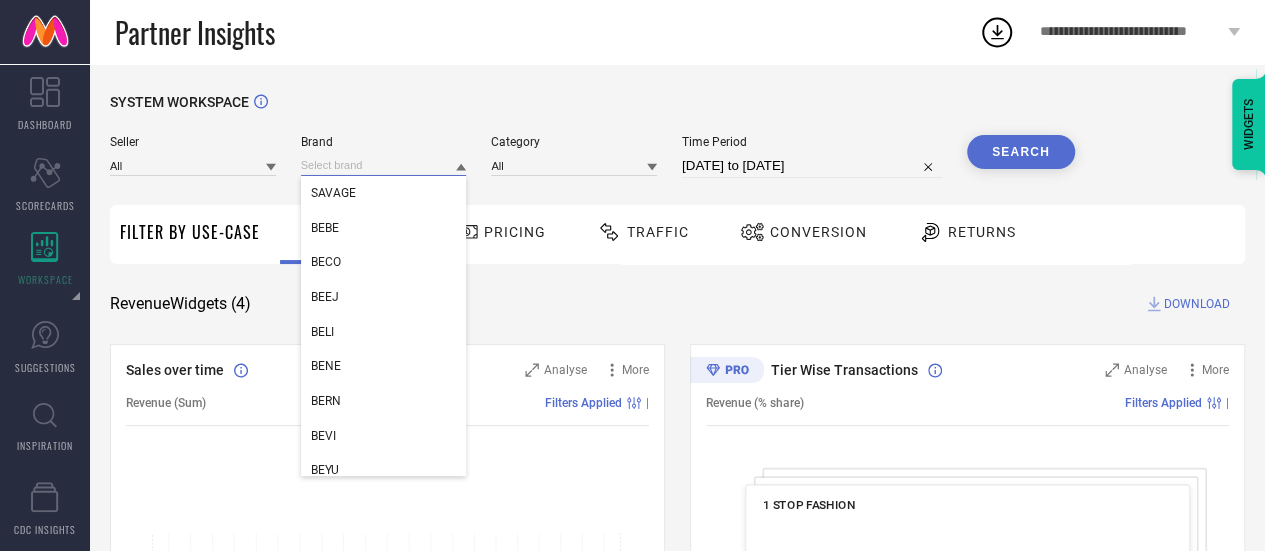 paste on "Baespice" 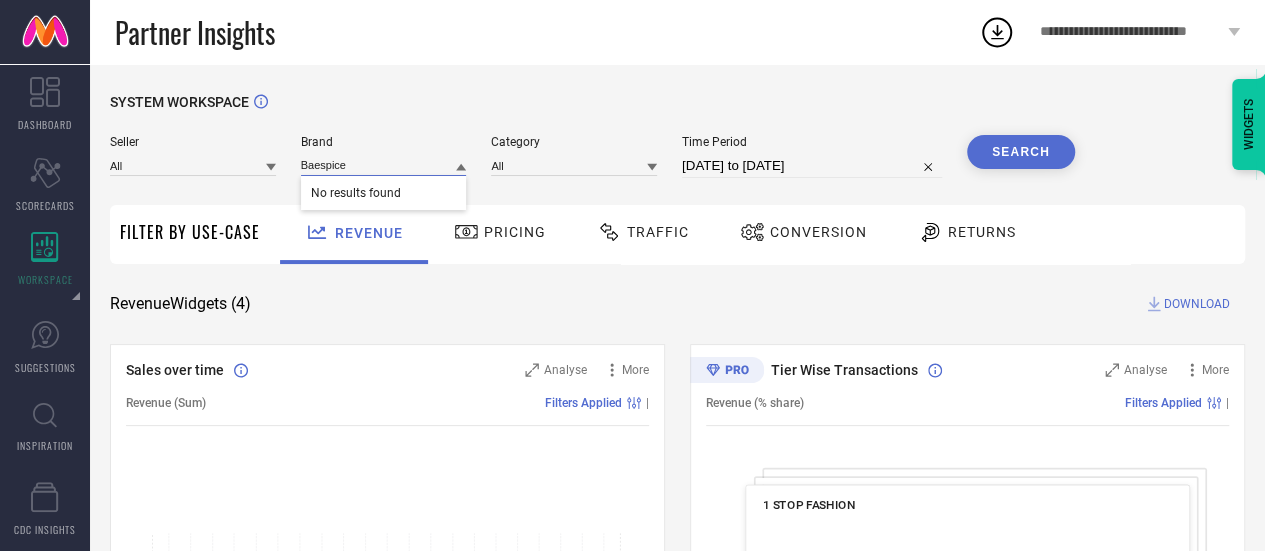 type on "Baespice" 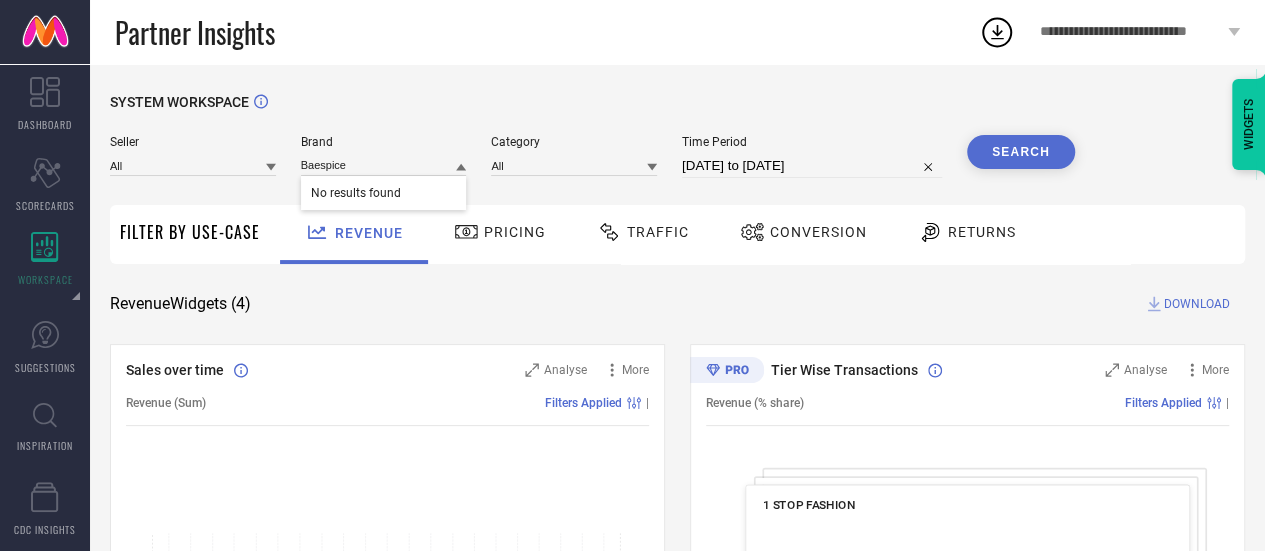 click on "Baespice No results found" at bounding box center [384, 165] 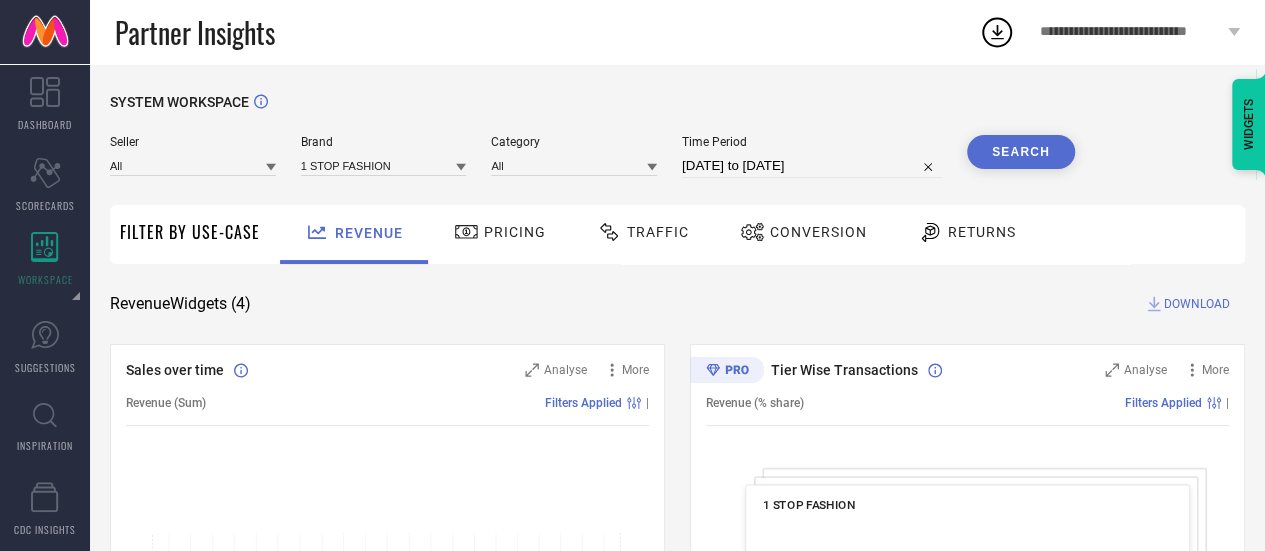 click on "1 STOP FASHION" at bounding box center [384, 165] 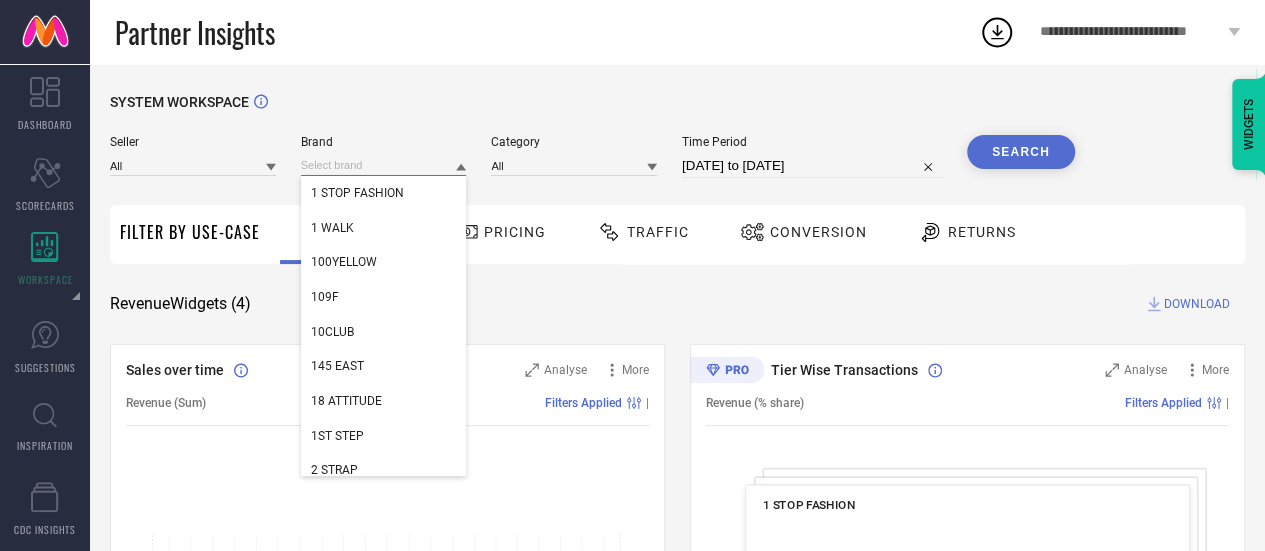 click at bounding box center (384, 165) 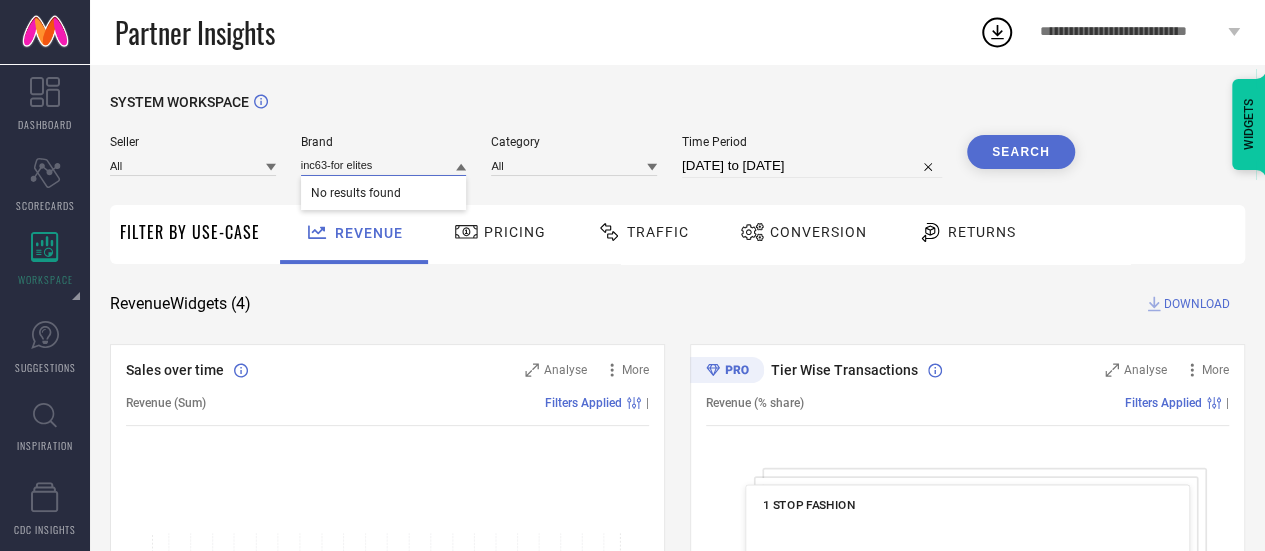 type on "inc63-for elites" 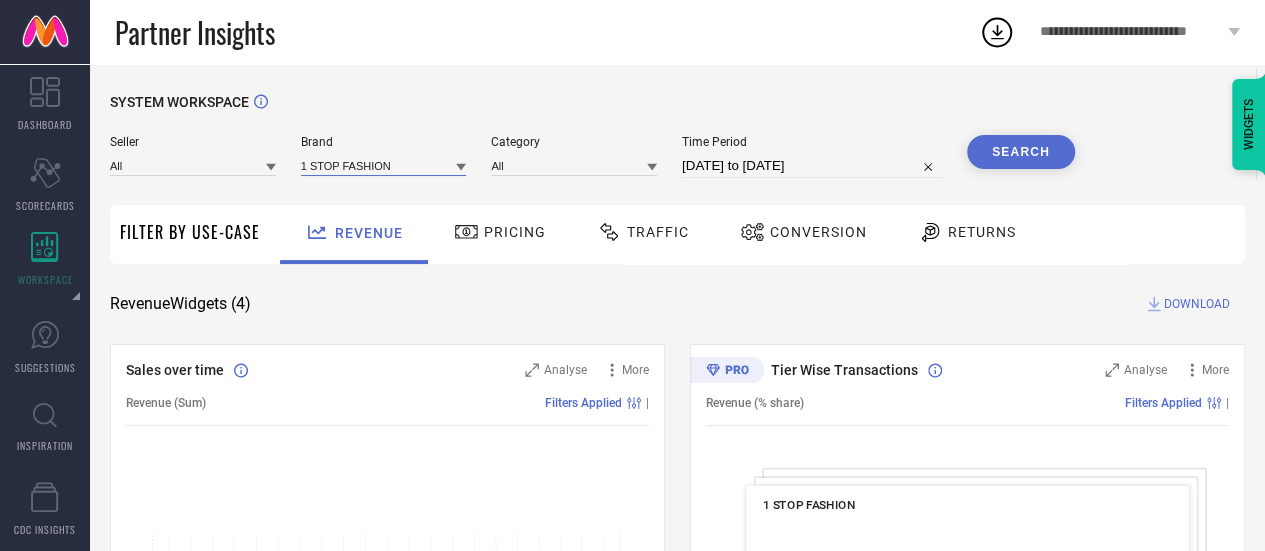 click at bounding box center (384, 165) 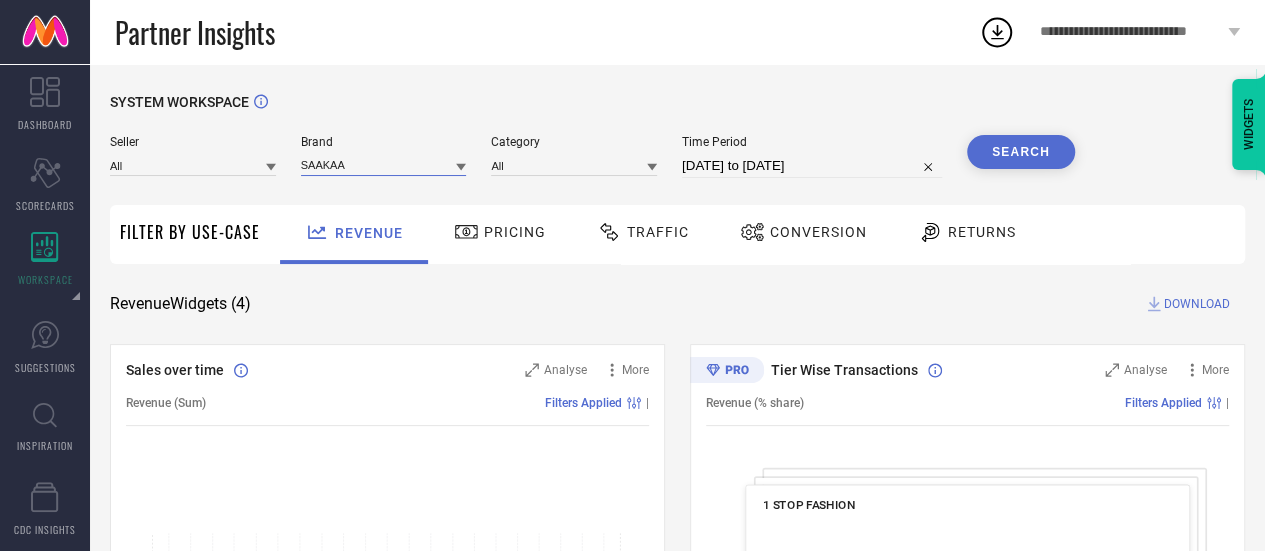 type 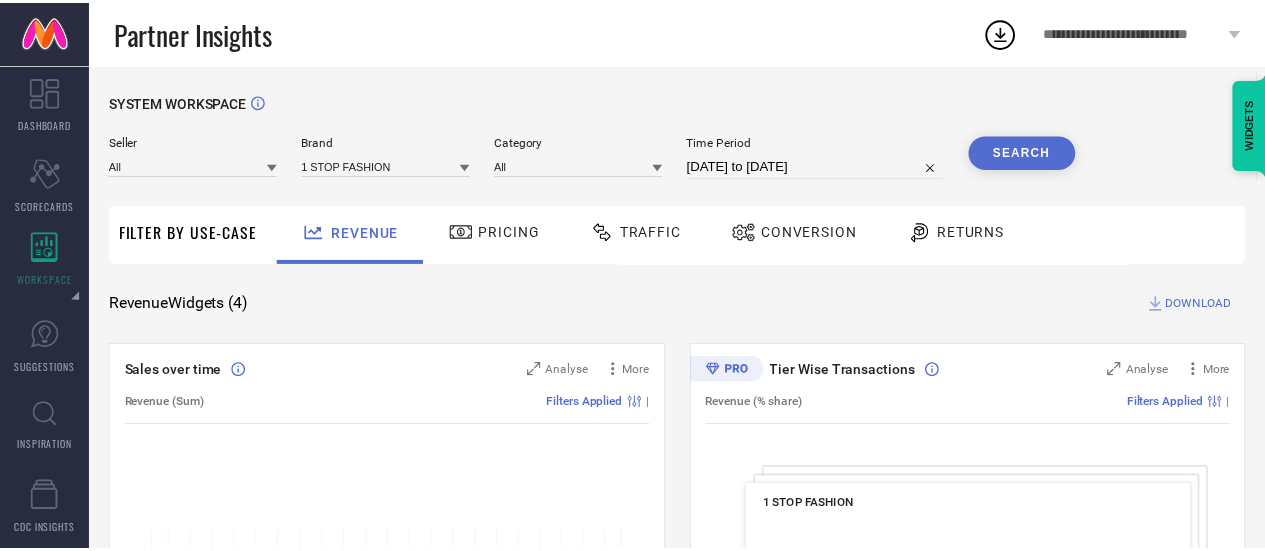 scroll, scrollTop: 0, scrollLeft: 0, axis: both 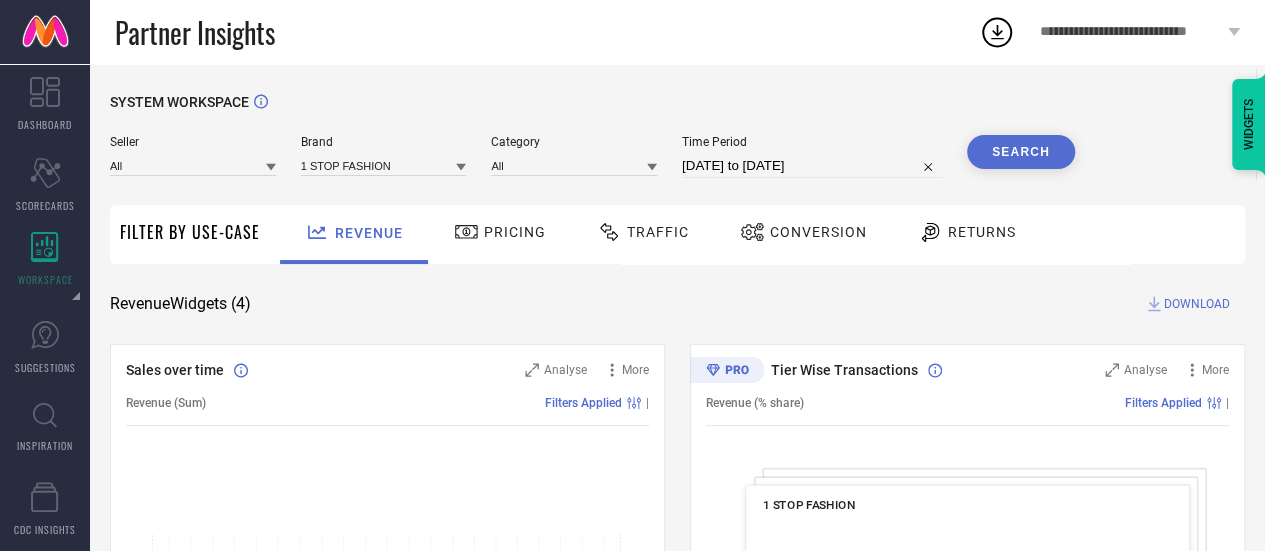 click on "Seller All Brand 1 STOP FASHION Category All Time Period 03-07-2025 to 02-08-2025 Search" at bounding box center (592, 165) 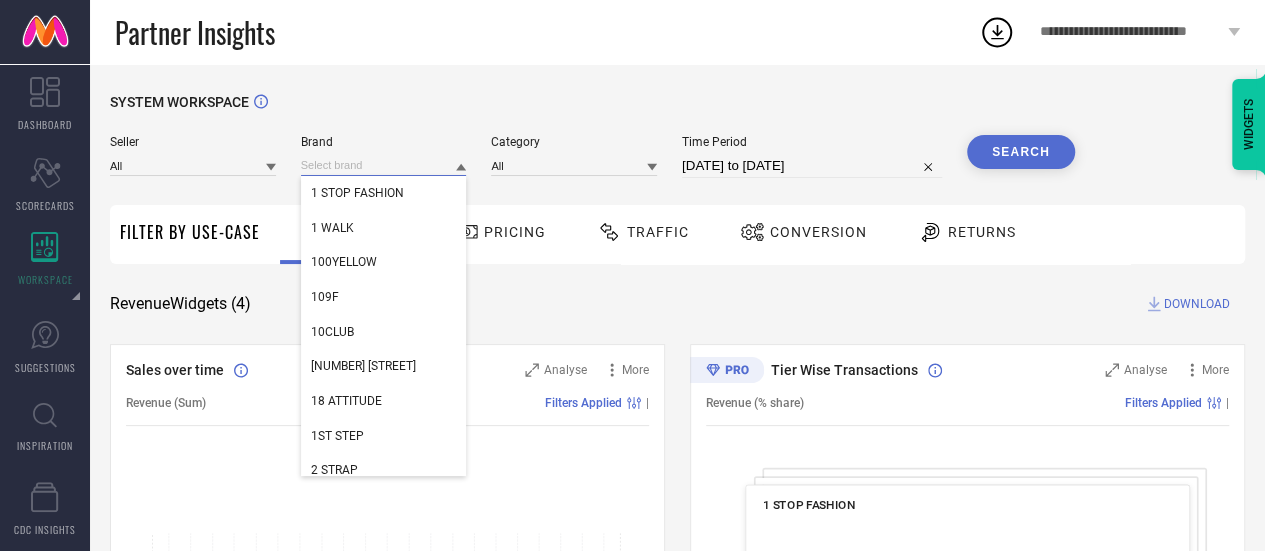 click at bounding box center (384, 165) 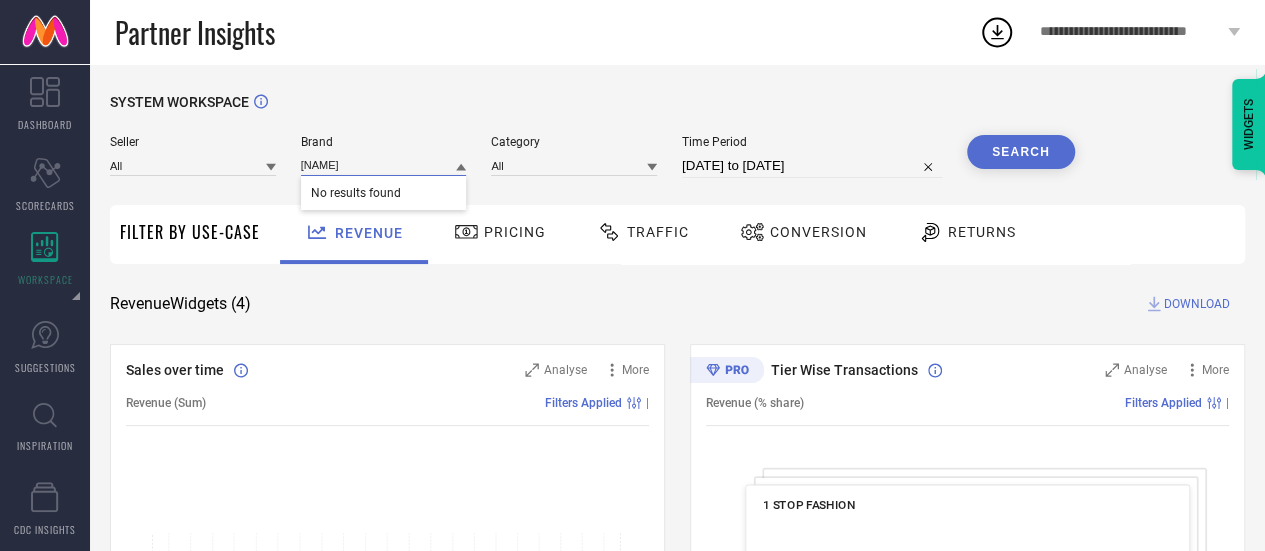 click on "Shringarini" at bounding box center (384, 165) 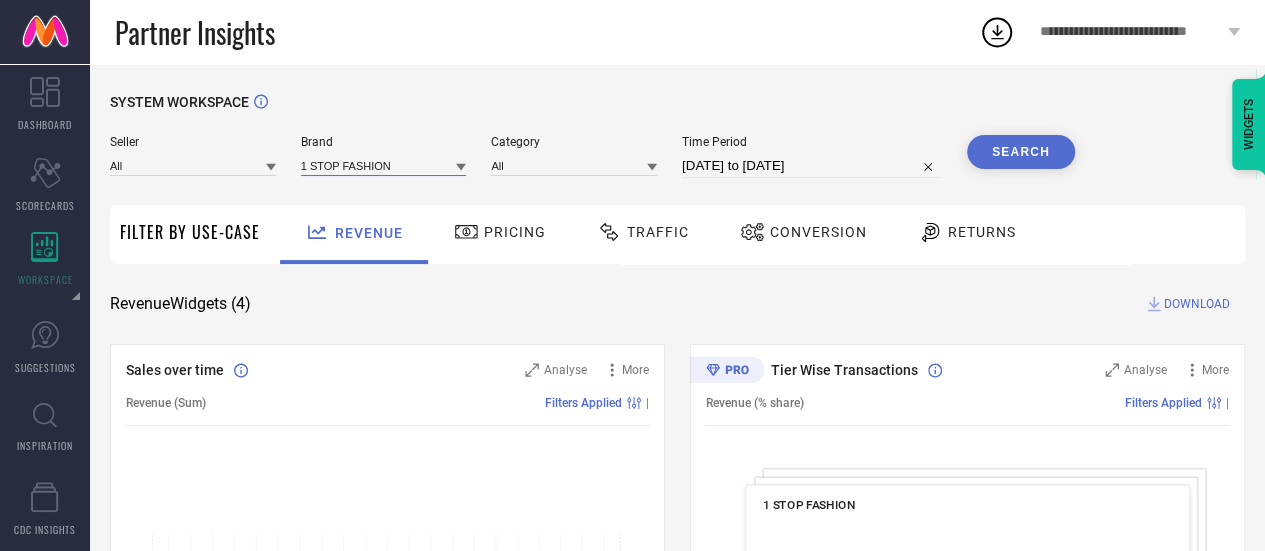 click at bounding box center (384, 165) 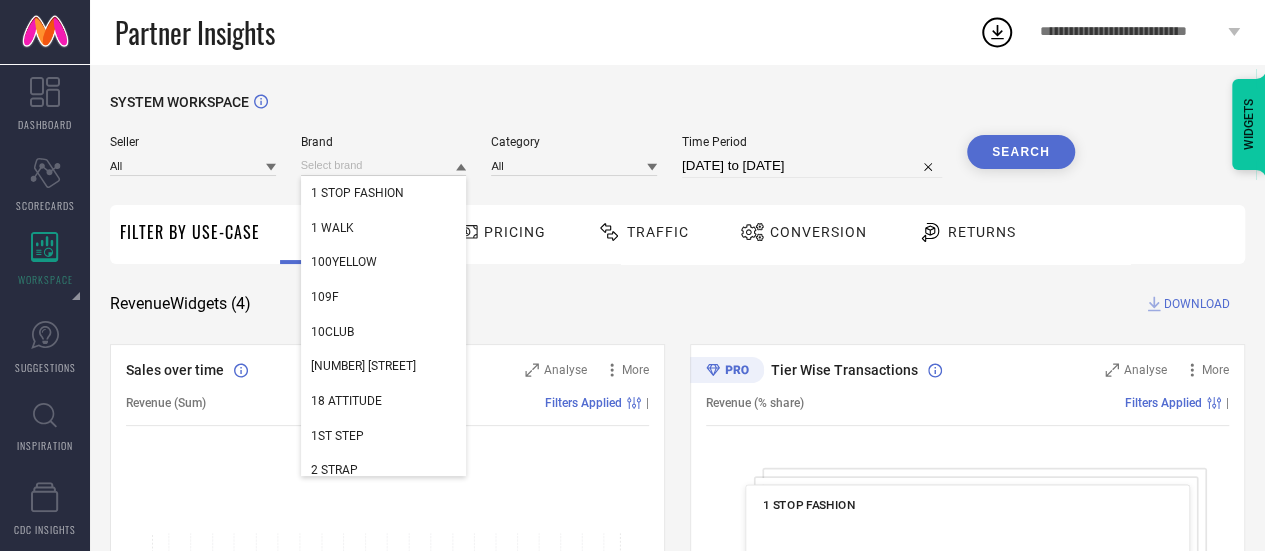 click on "SYSTEM WORKSPACE" at bounding box center [677, 114] 